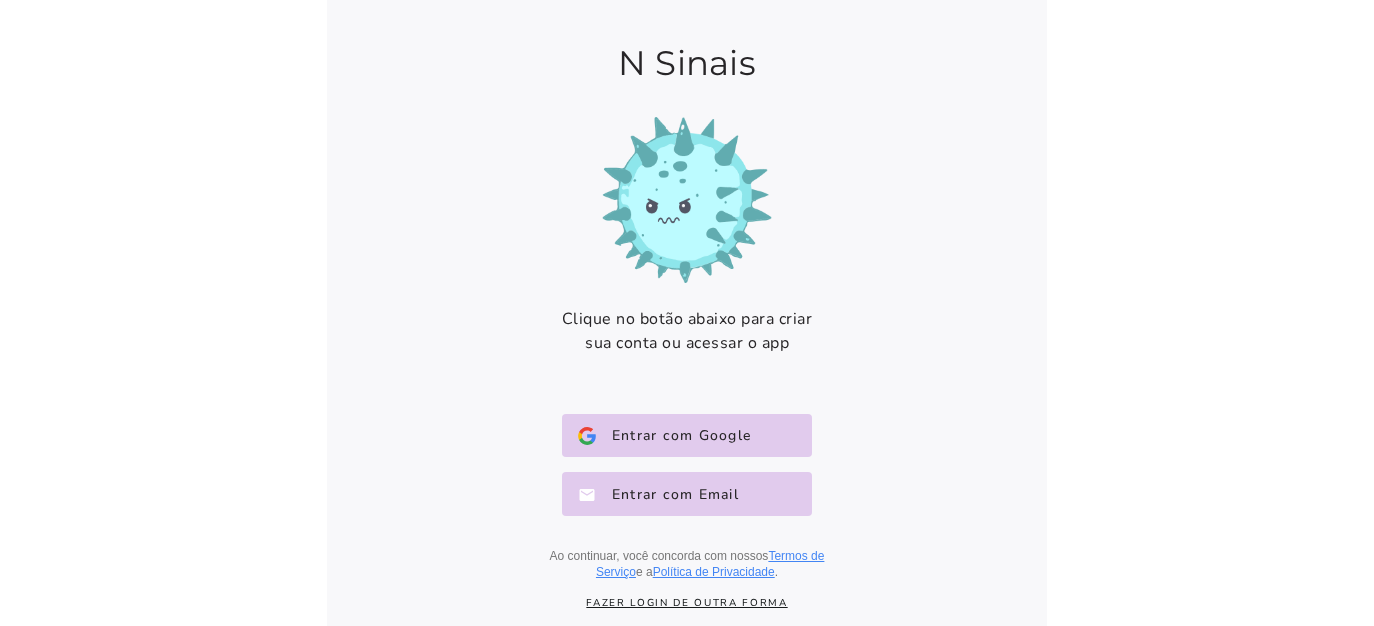 scroll, scrollTop: 0, scrollLeft: 0, axis: both 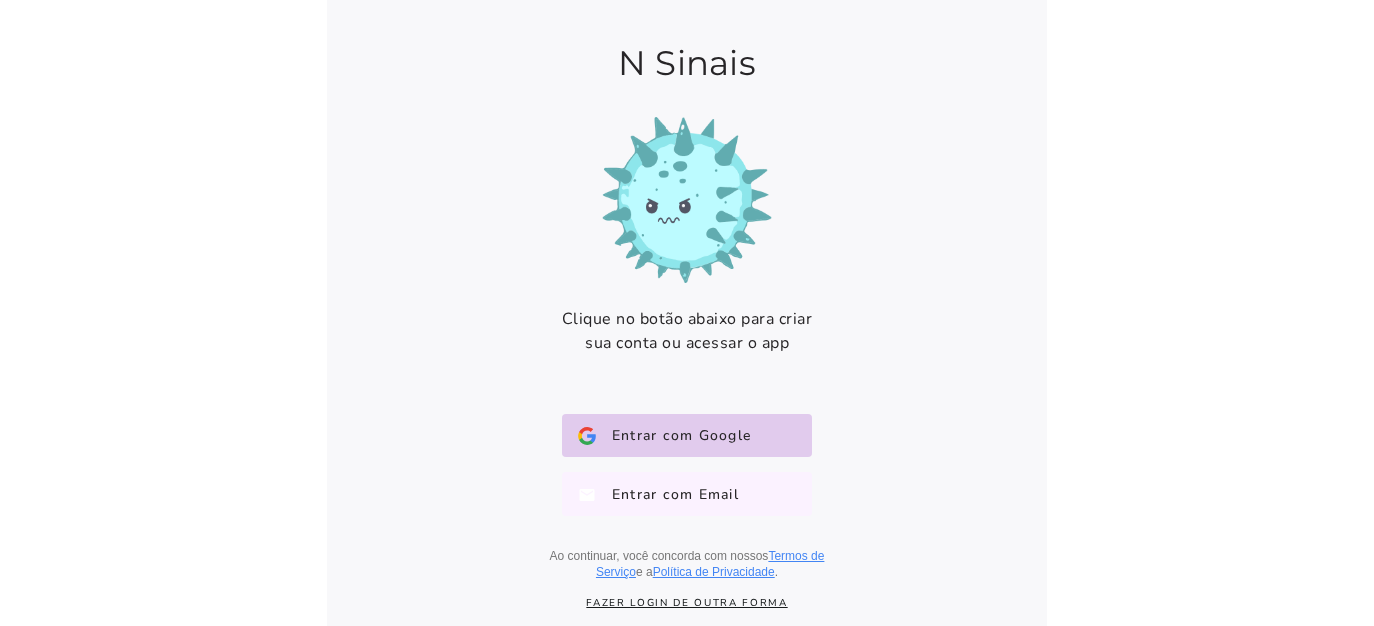 click on "Entrar com Email E-mail" at bounding box center (687, 494) 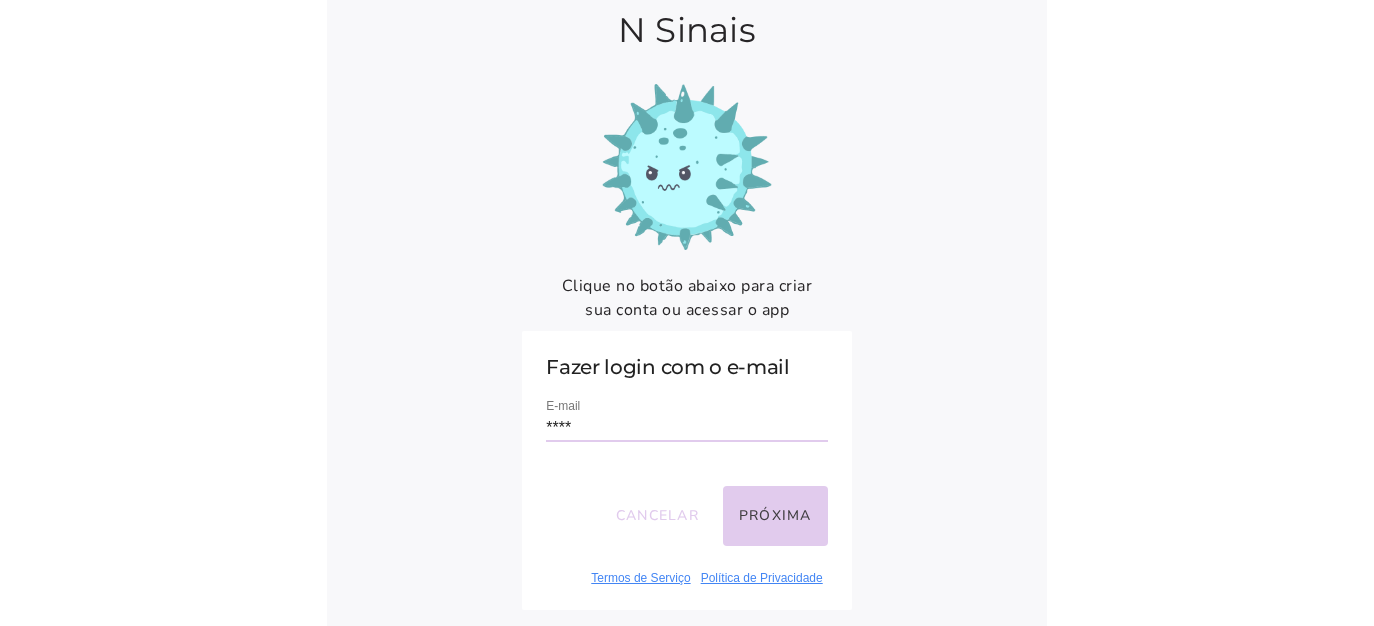 type on "**********" 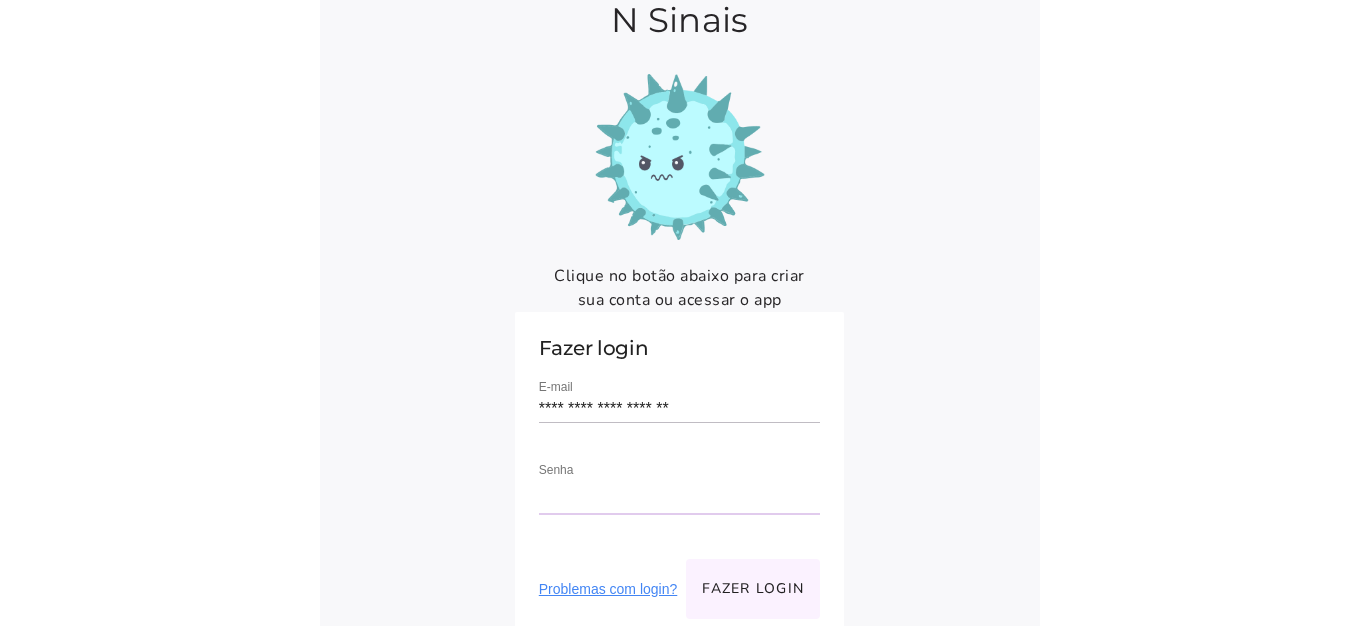 click on "Fazer login" at bounding box center (753, 589) 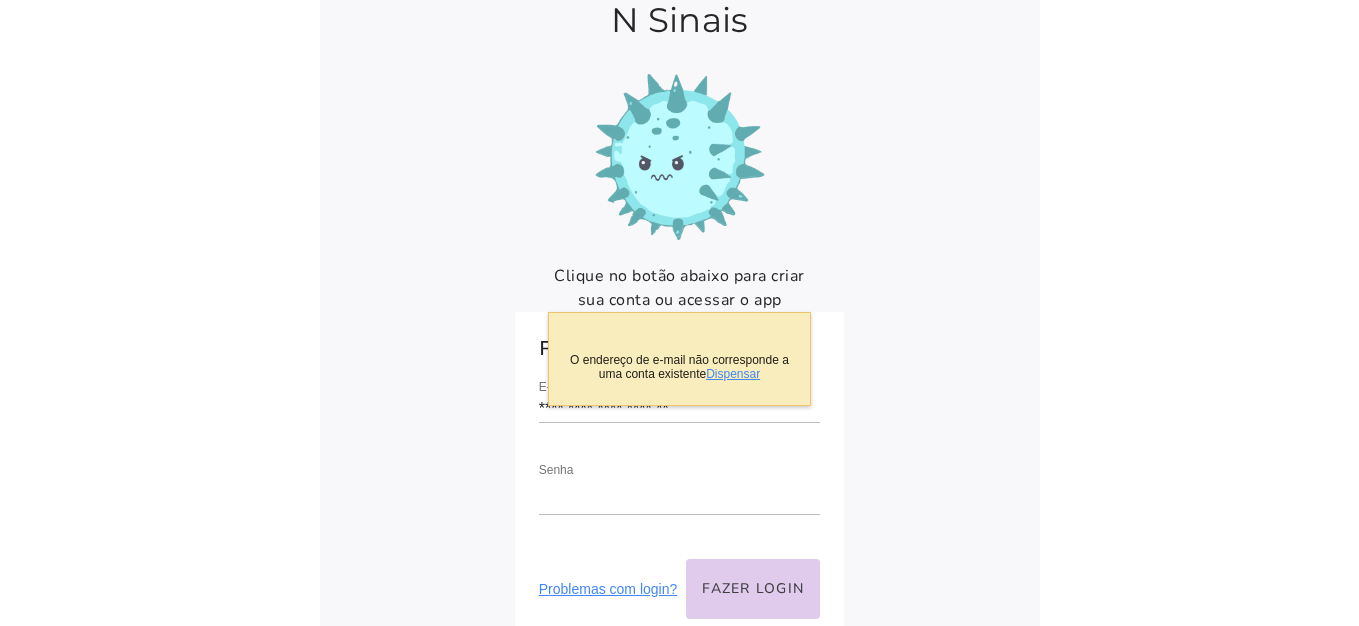 click on "**********" at bounding box center [680, 349] 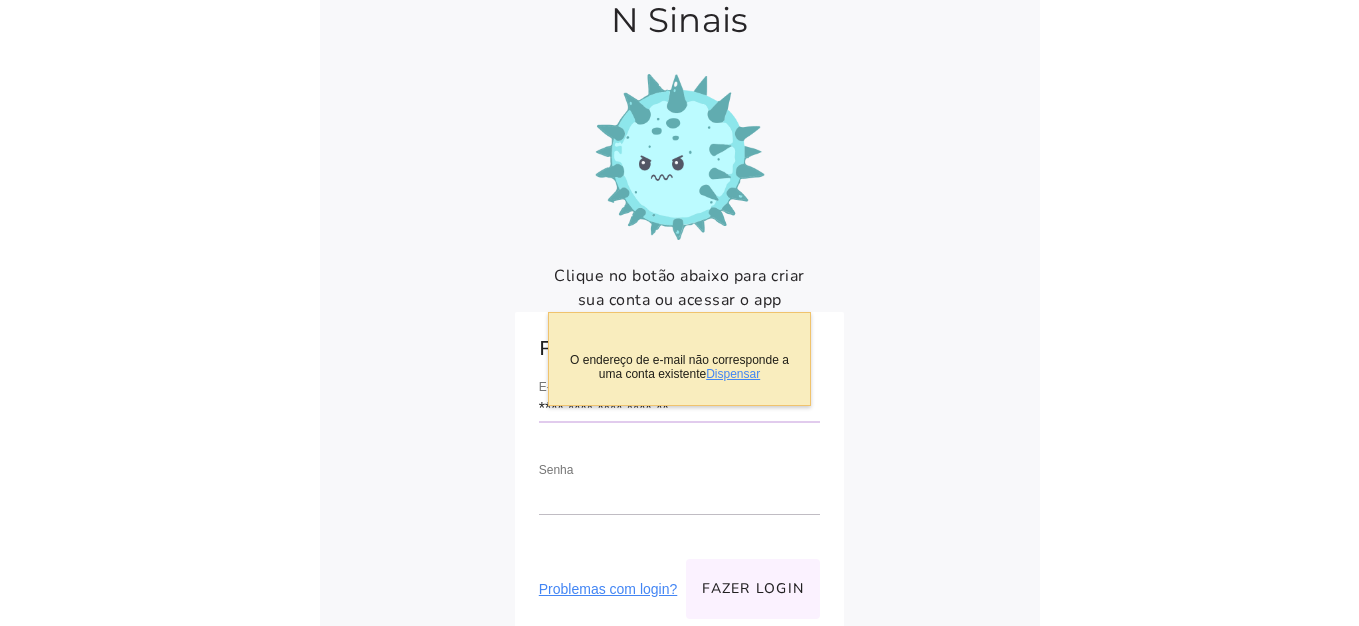 click on "Fazer login" at bounding box center (753, 589) 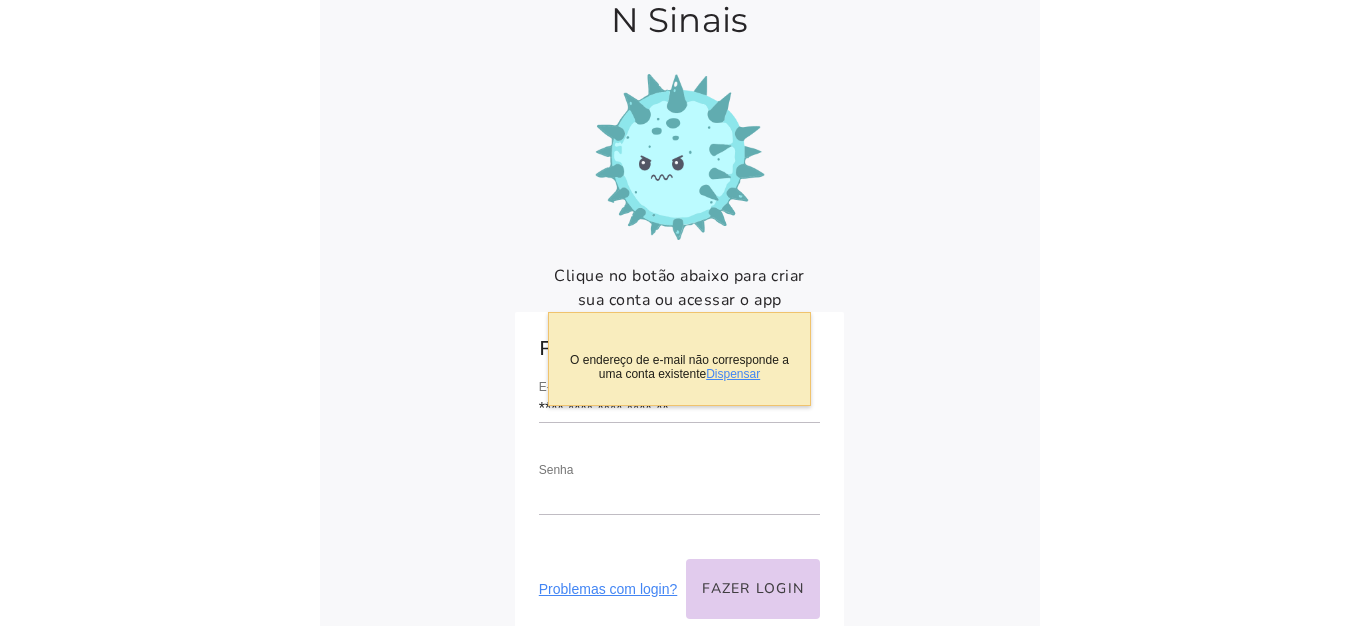 click on "**********" at bounding box center [679, 409] 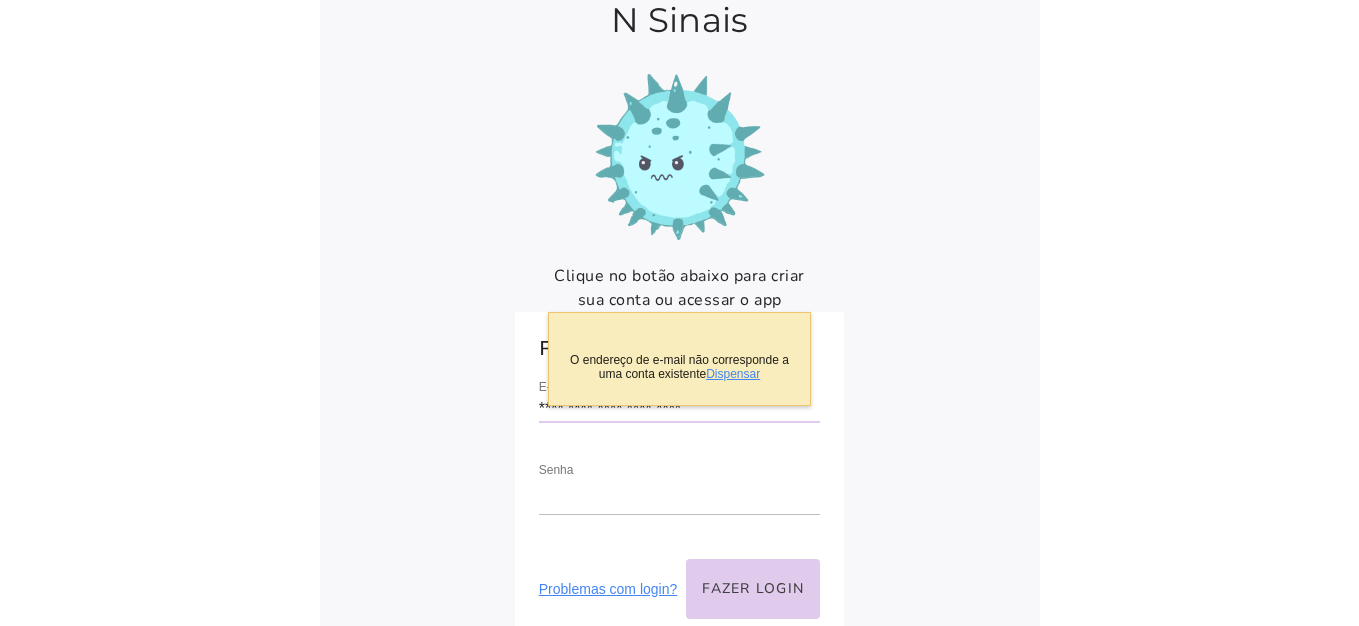 type on "**********" 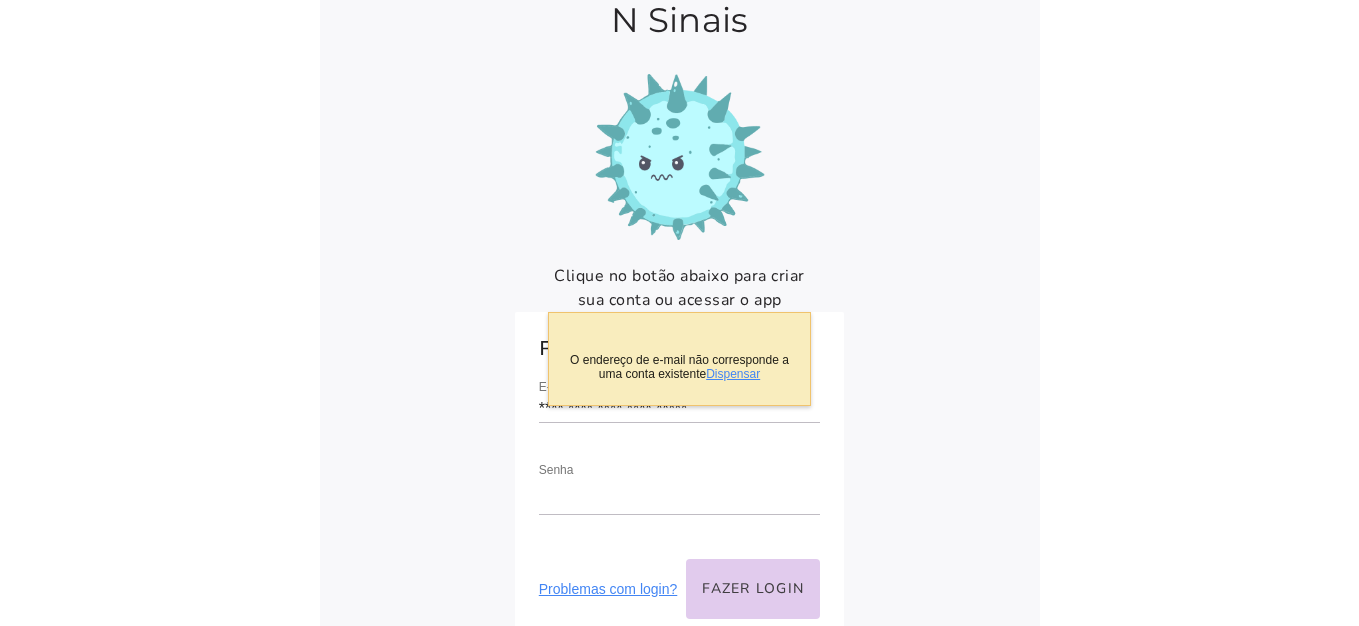 click on "**********" at bounding box center (680, 349) 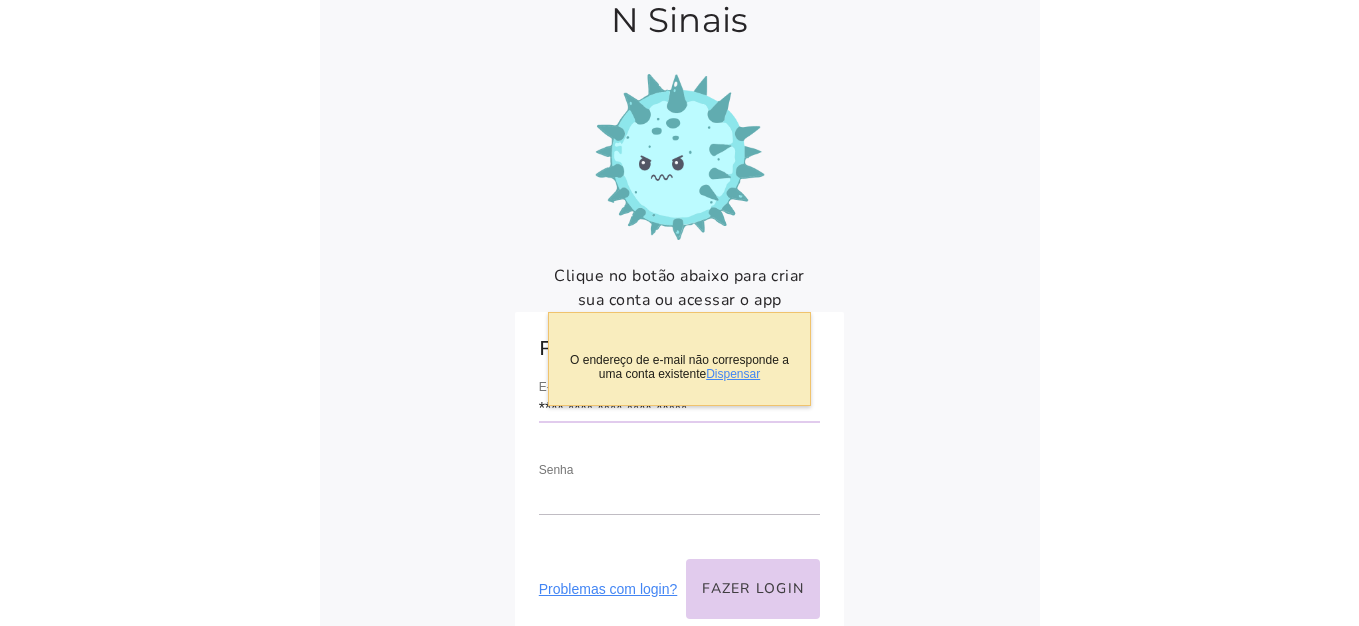click on "**********" at bounding box center (679, 409) 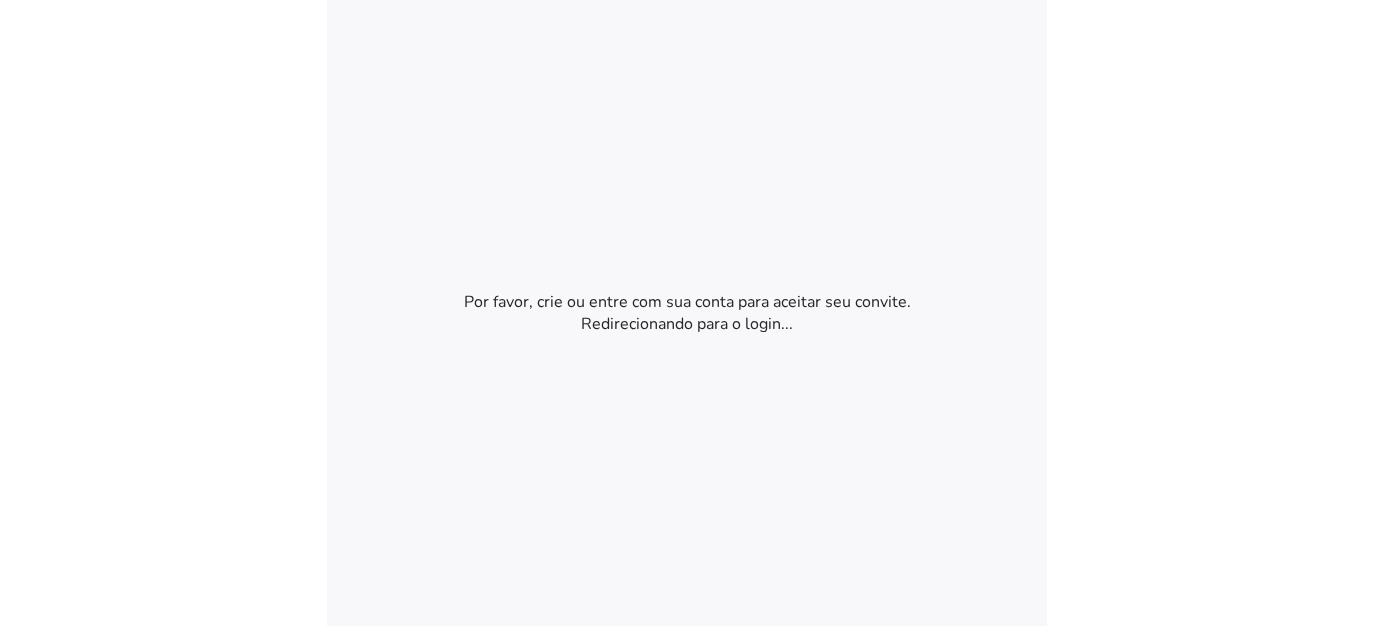 scroll, scrollTop: 0, scrollLeft: 0, axis: both 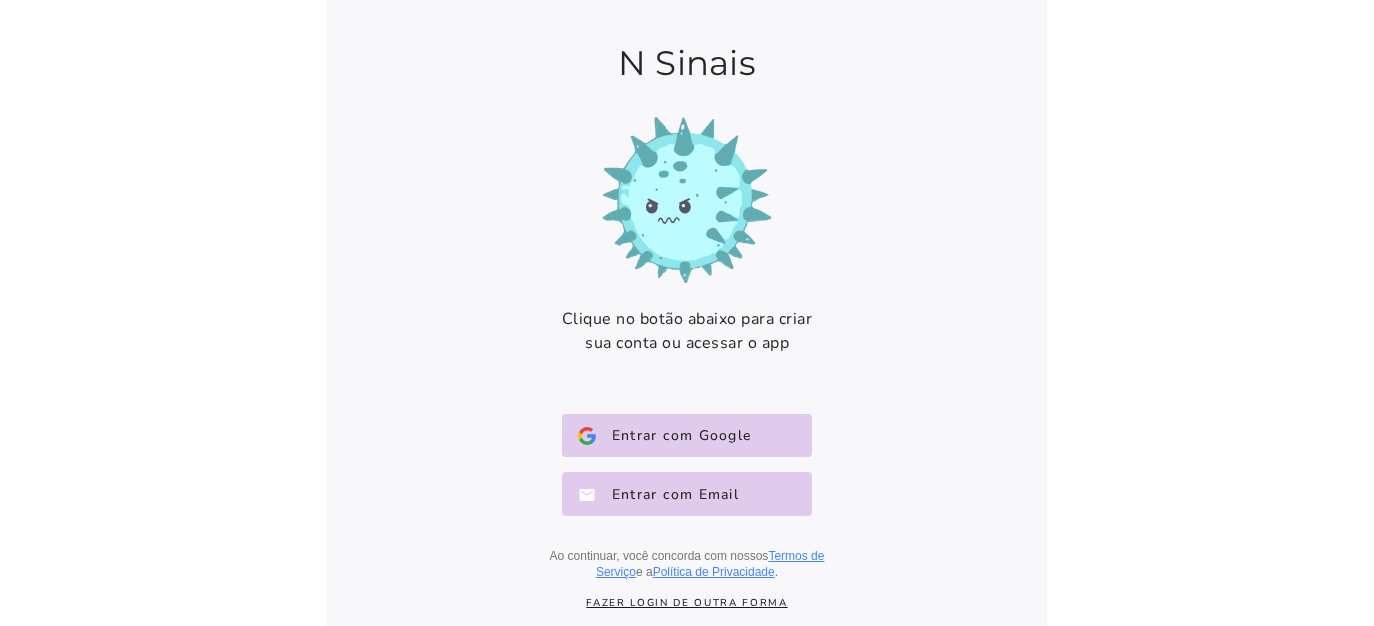 click on "Fazer login de outra forma" at bounding box center (687, 603) 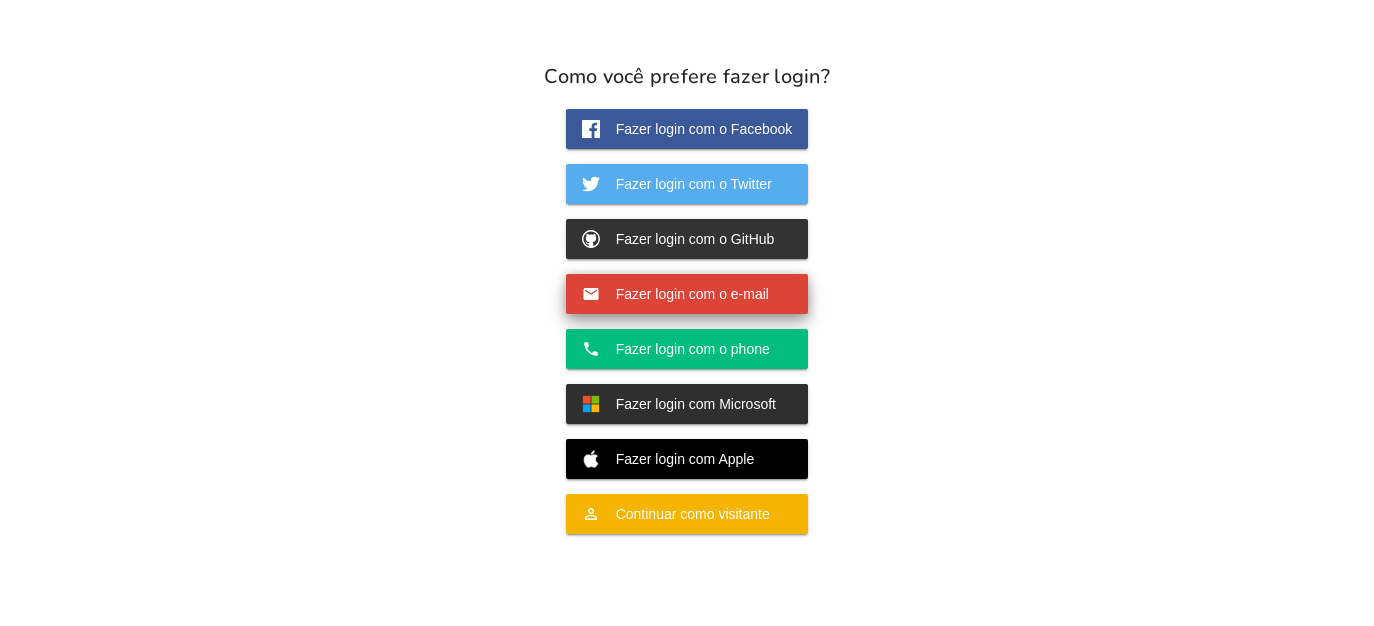 click on "Fazer login com o e-mail" at bounding box center [684, 294] 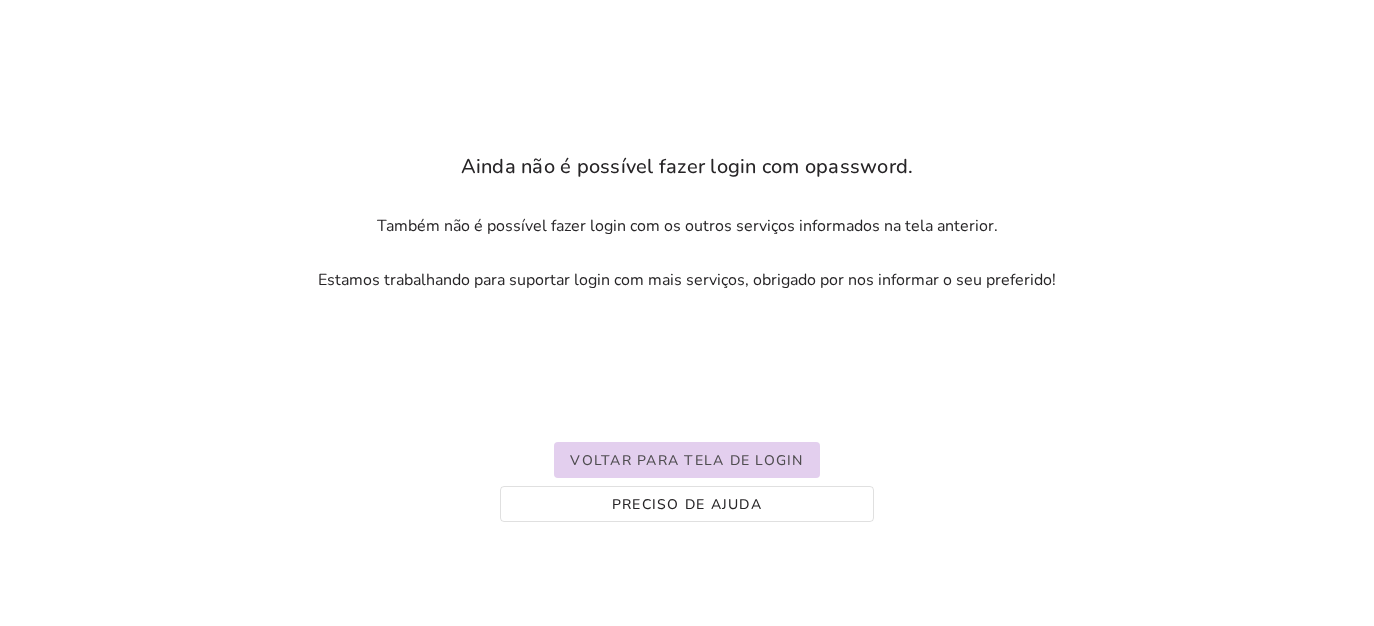 click on "Voltar para tela de login" at bounding box center (0, 0) 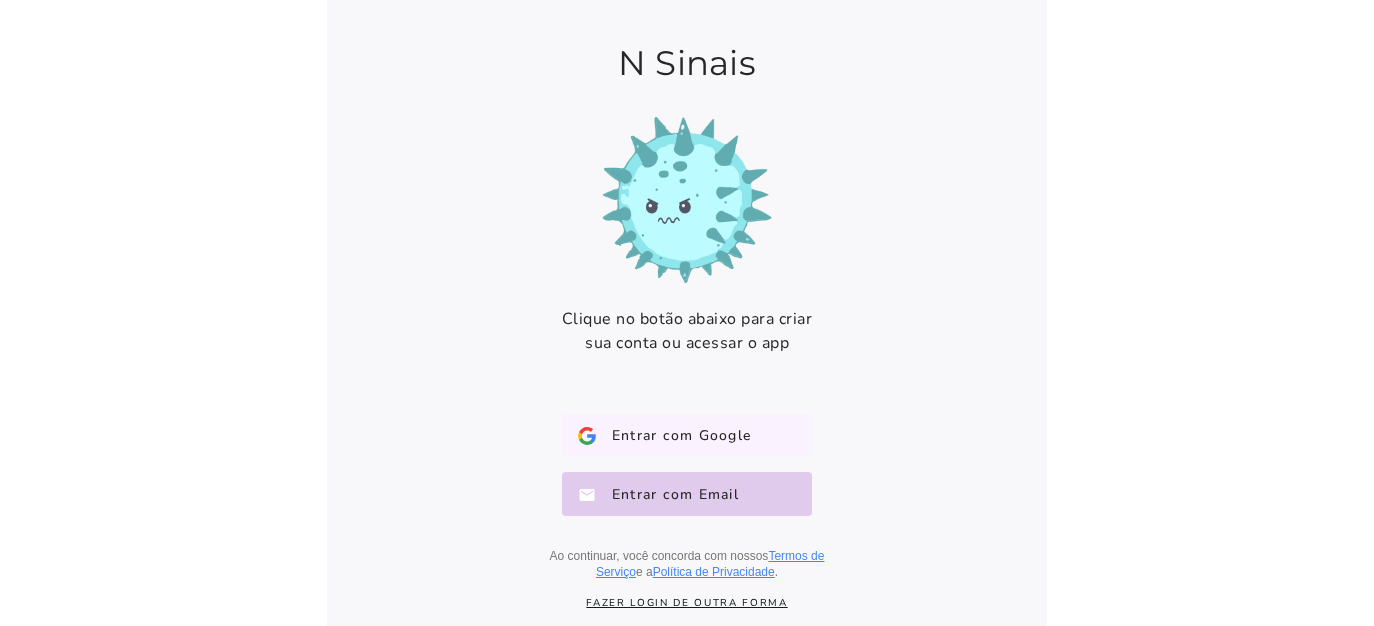 click on "Entrar com Google Google" at bounding box center (687, 436) 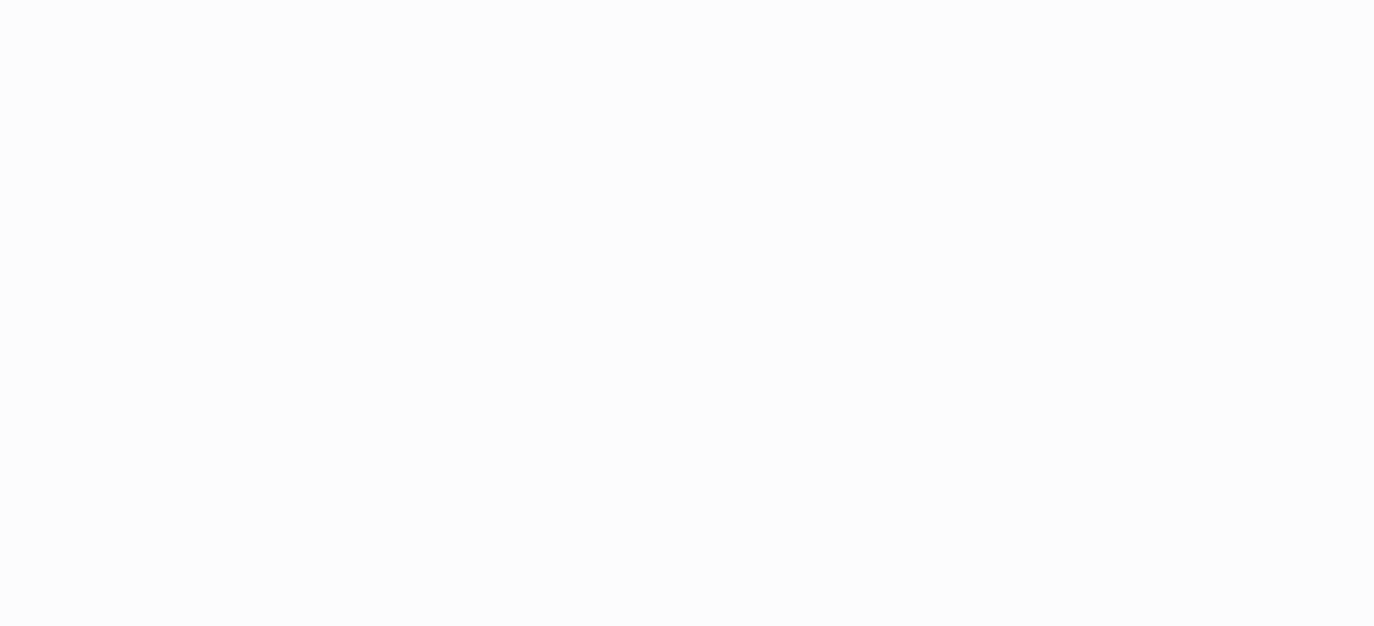 scroll, scrollTop: 0, scrollLeft: 0, axis: both 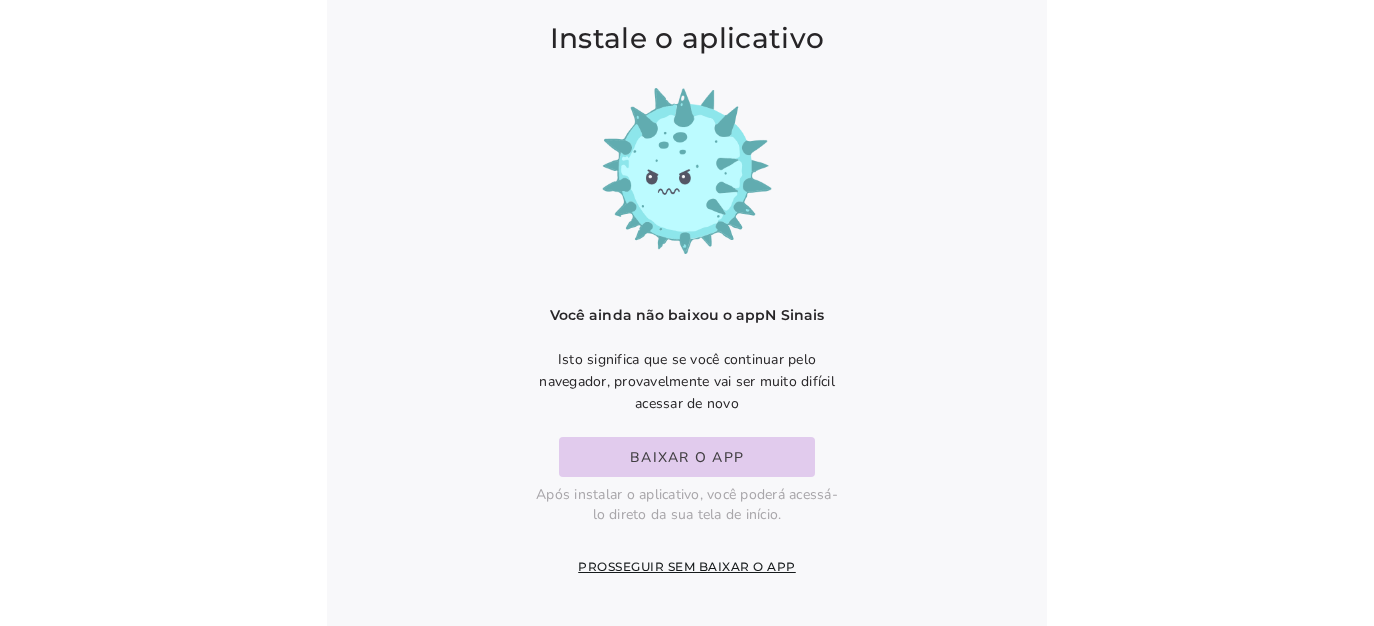 click on "Prosseguir sem baixar o app" 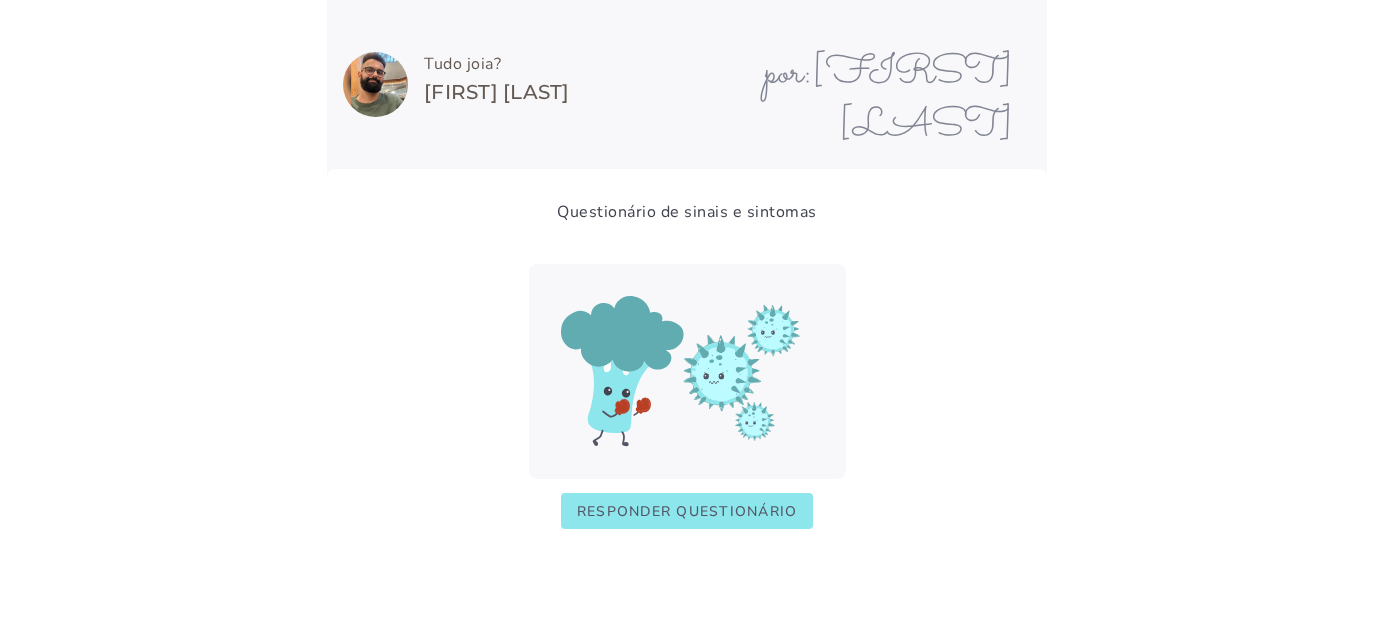 scroll, scrollTop: 1, scrollLeft: 0, axis: vertical 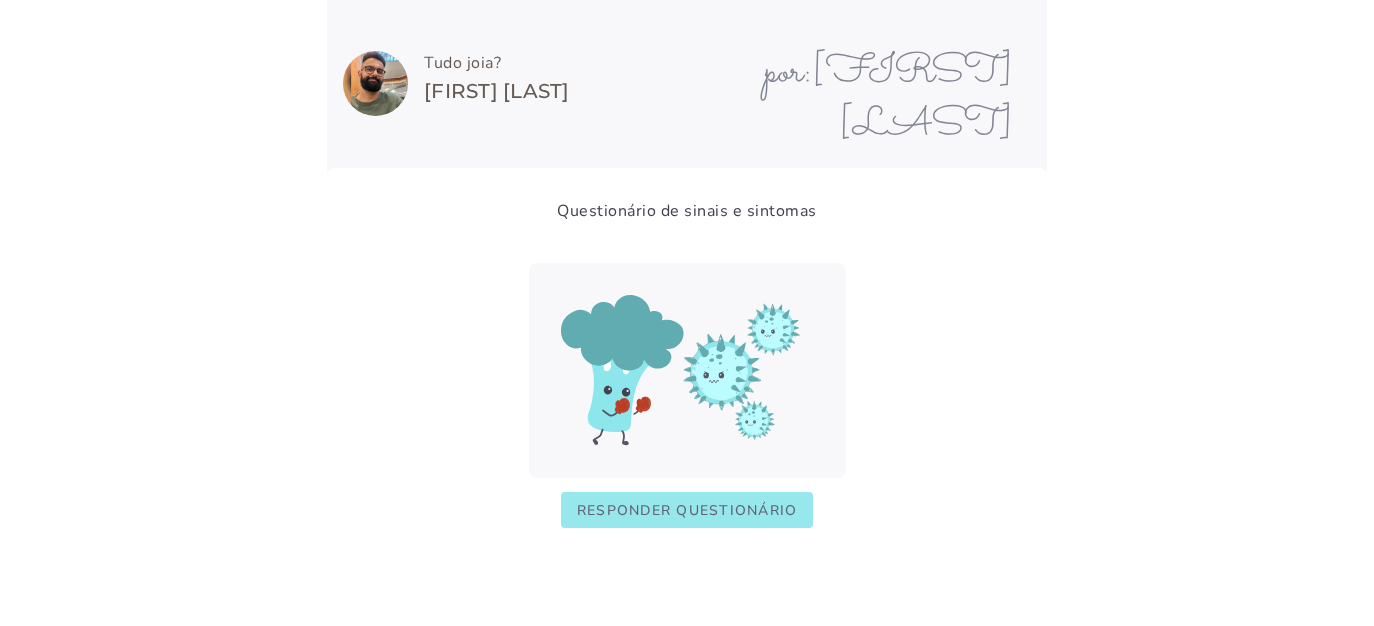 click on "Responder questionário" at bounding box center [0, 0] 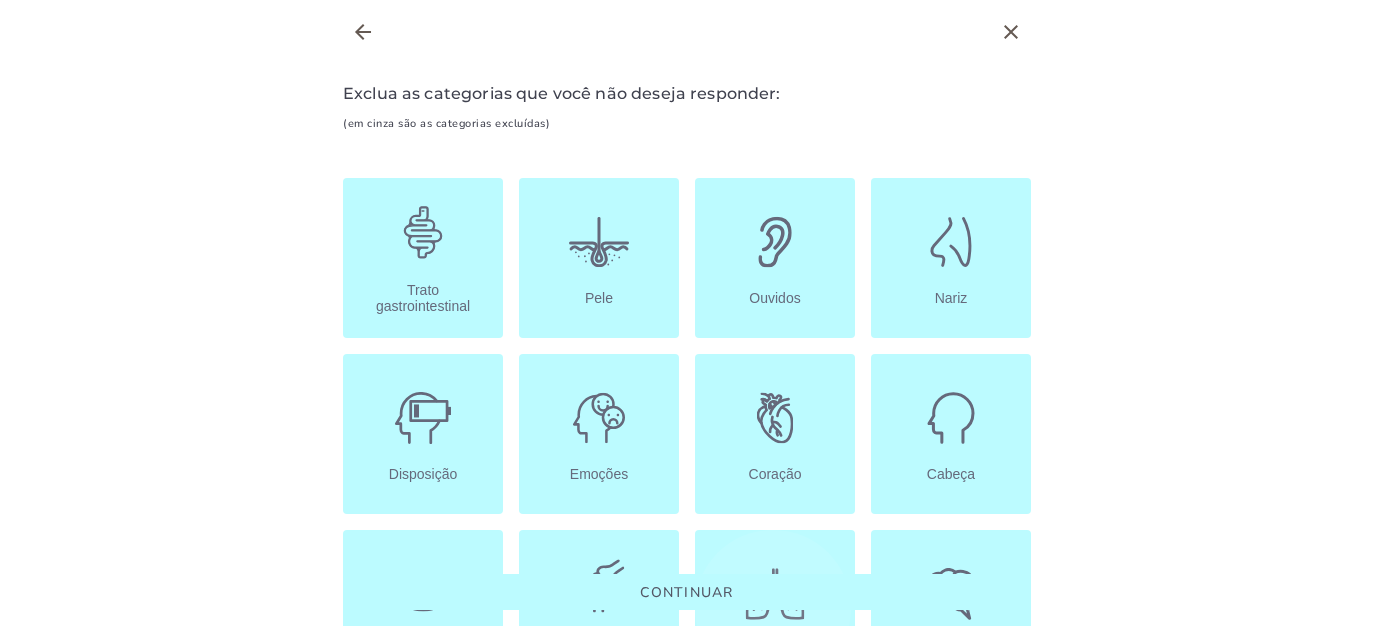 scroll, scrollTop: 152, scrollLeft: 0, axis: vertical 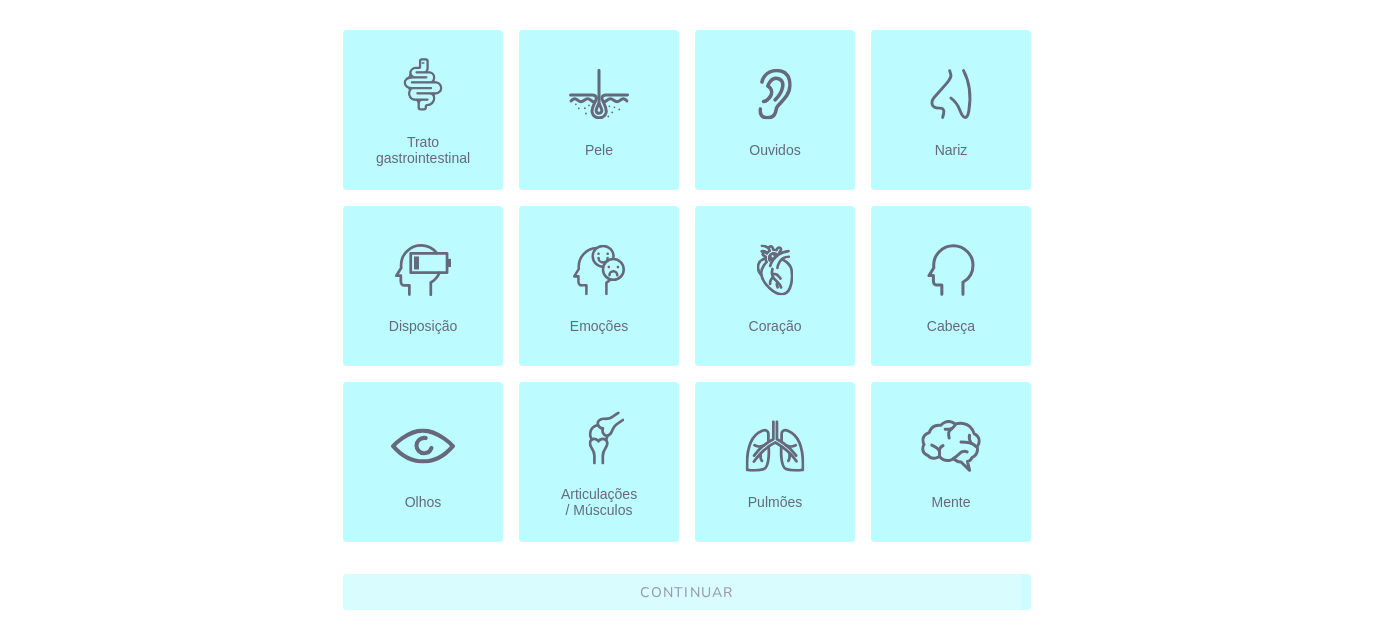 click on "Continuar" at bounding box center (687, 592) 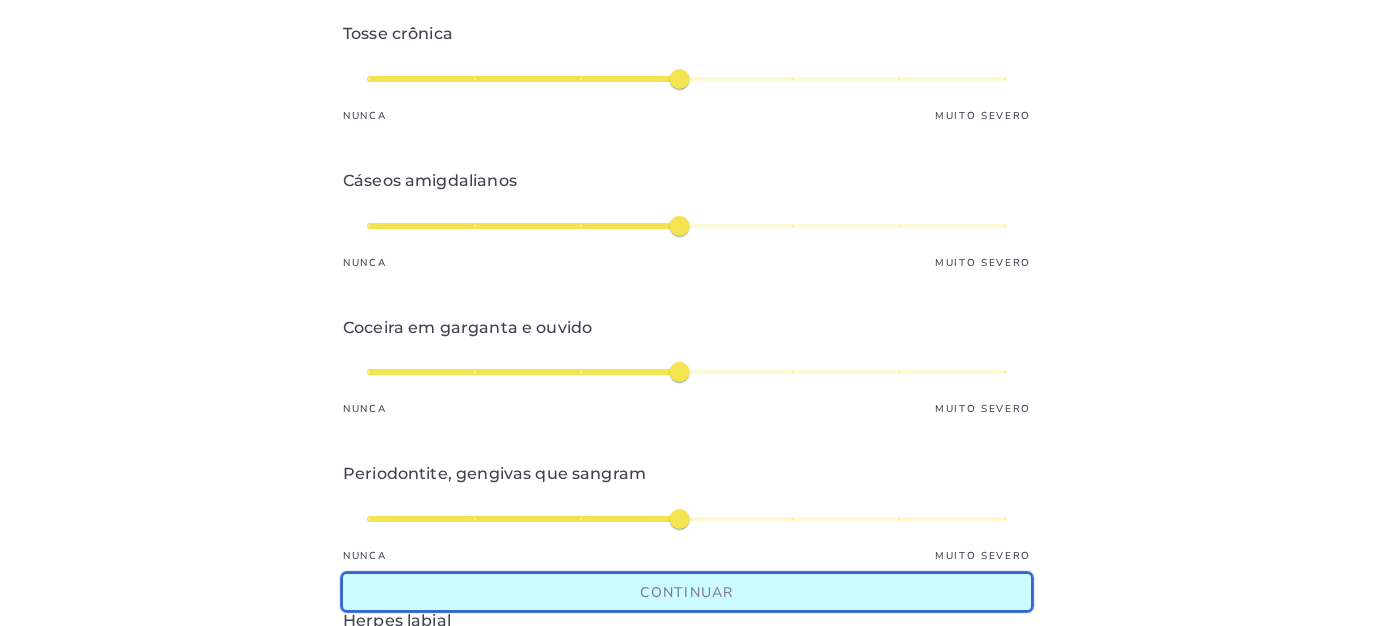 scroll, scrollTop: 2318, scrollLeft: 0, axis: vertical 